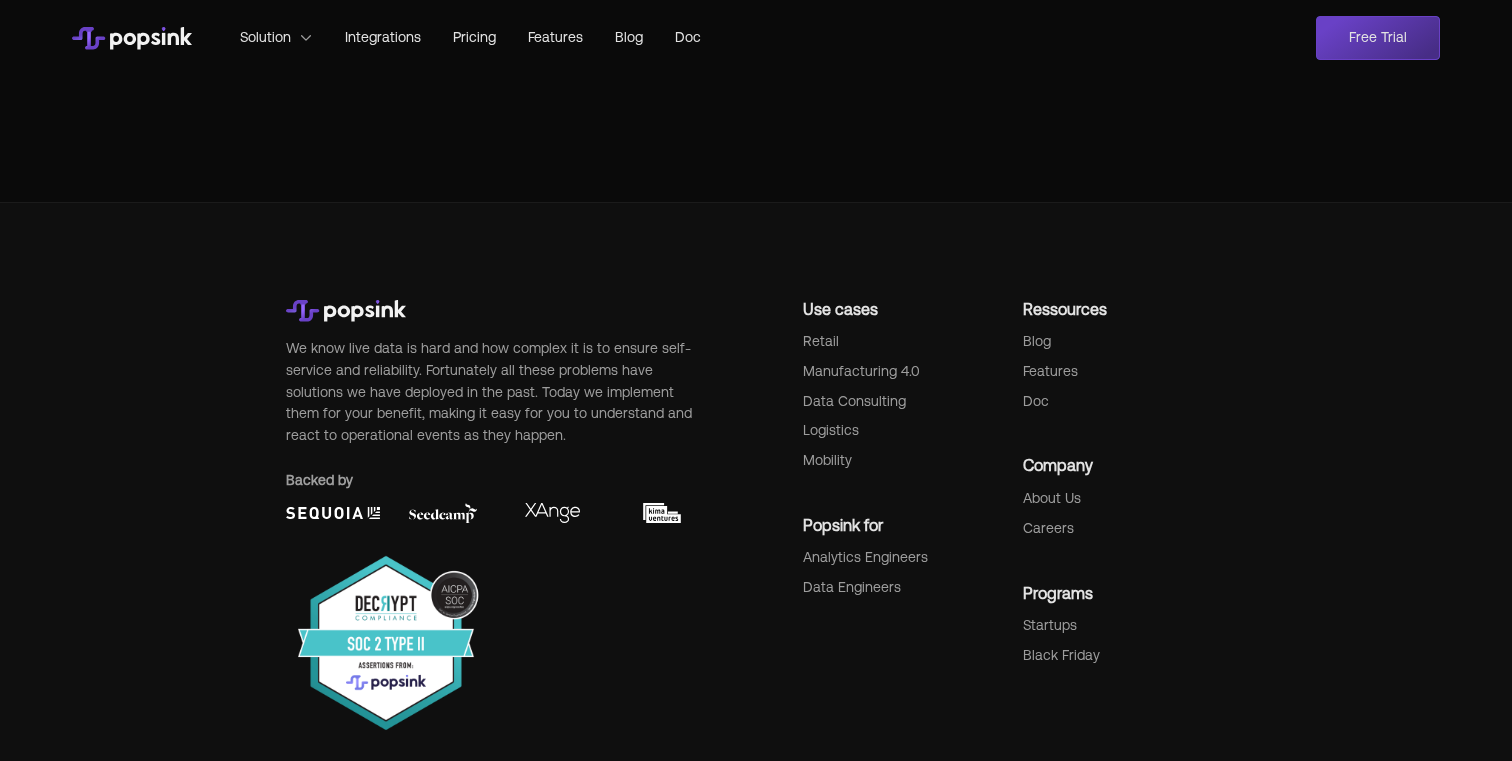 scroll, scrollTop: 9361, scrollLeft: 0, axis: vertical 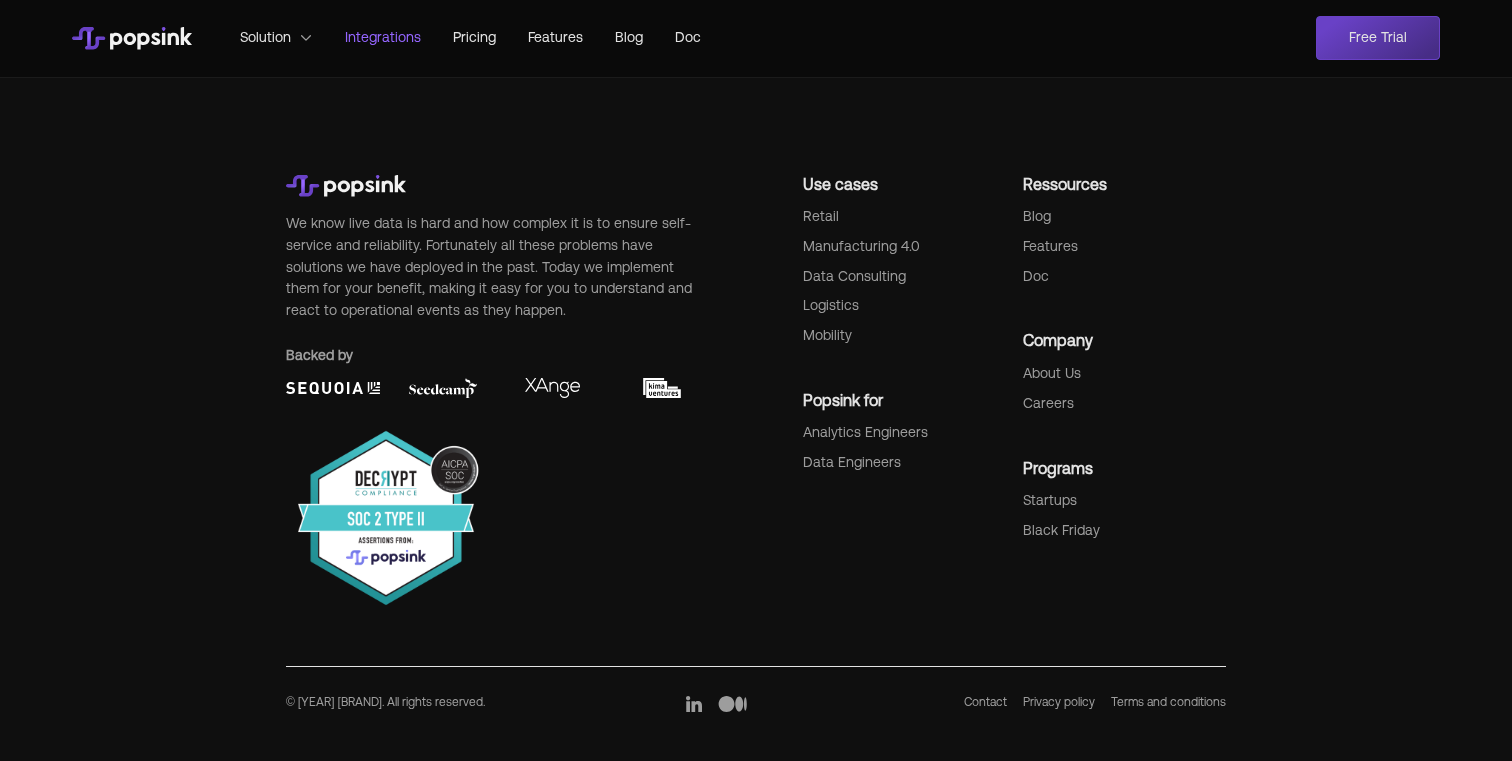 click on "Integrations" at bounding box center [383, 37] 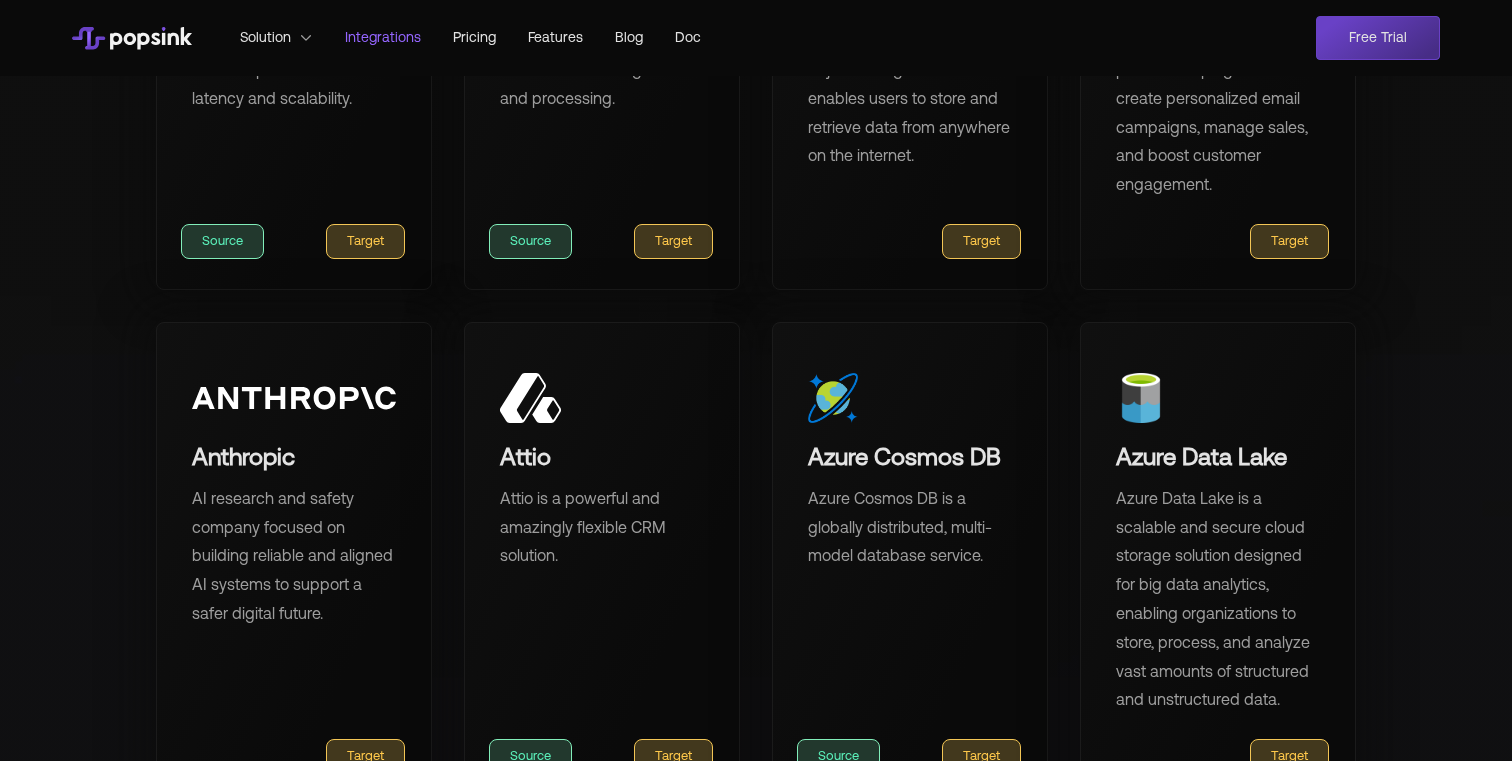 scroll, scrollTop: 685, scrollLeft: 0, axis: vertical 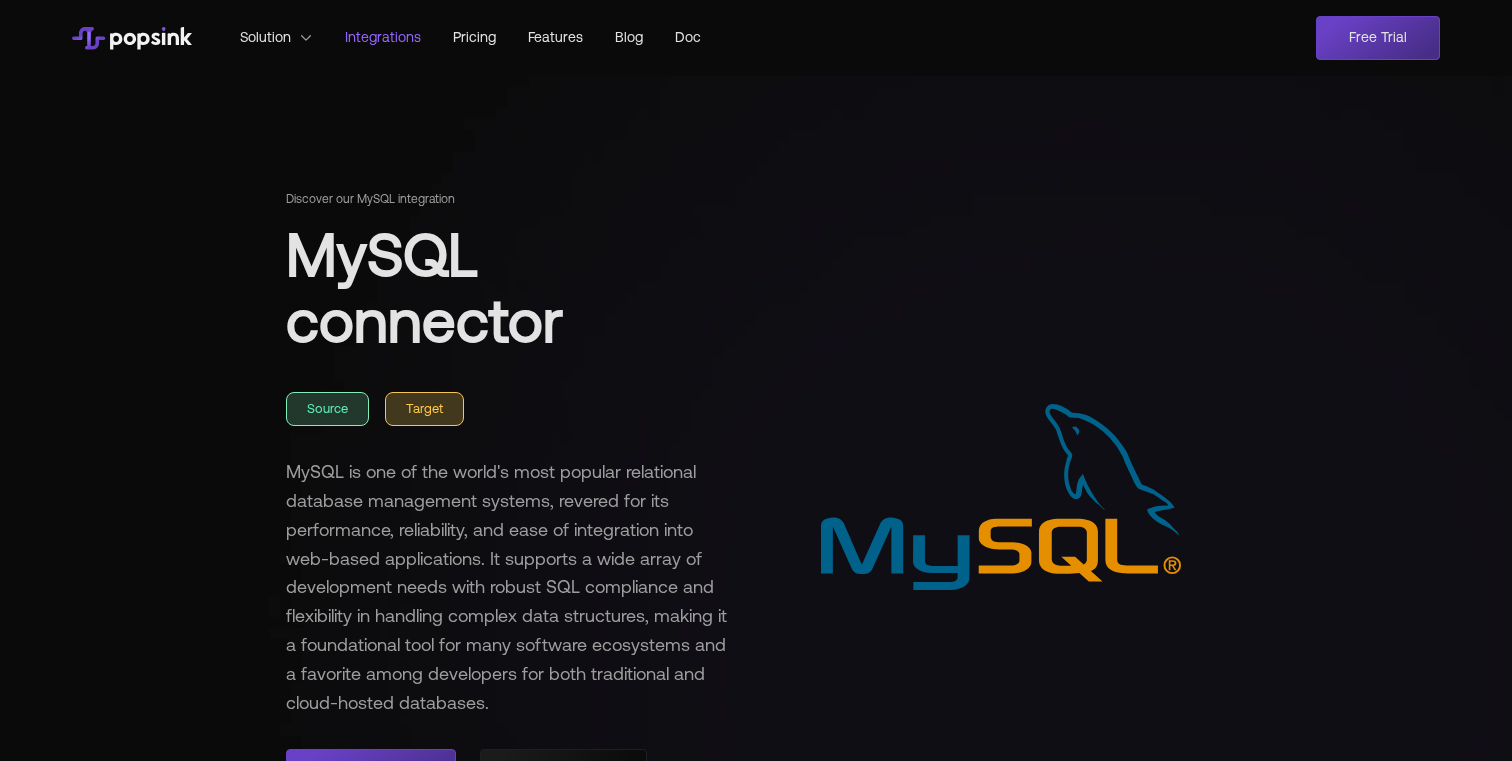 click on "Integrations" at bounding box center [383, 37] 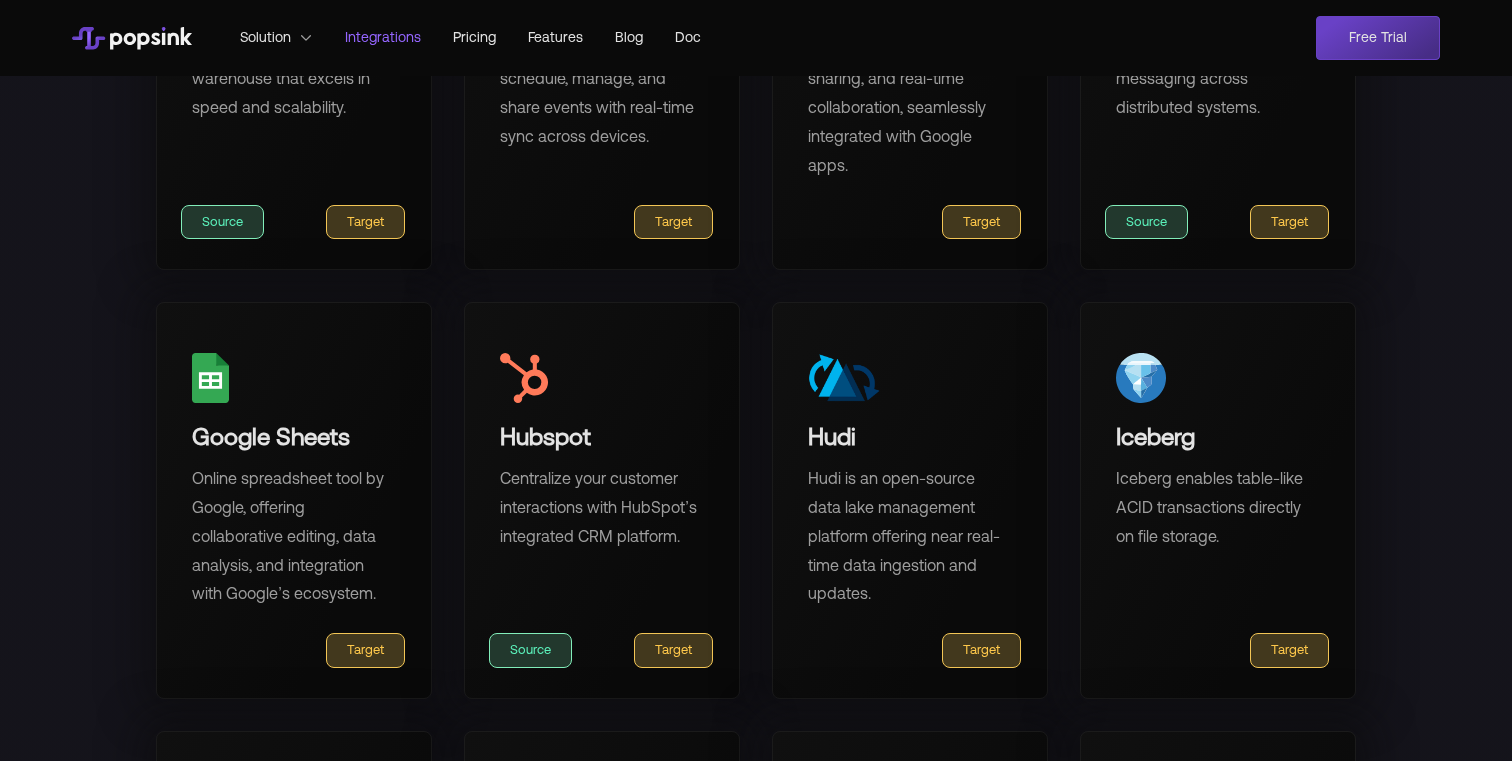 scroll, scrollTop: 4193, scrollLeft: 0, axis: vertical 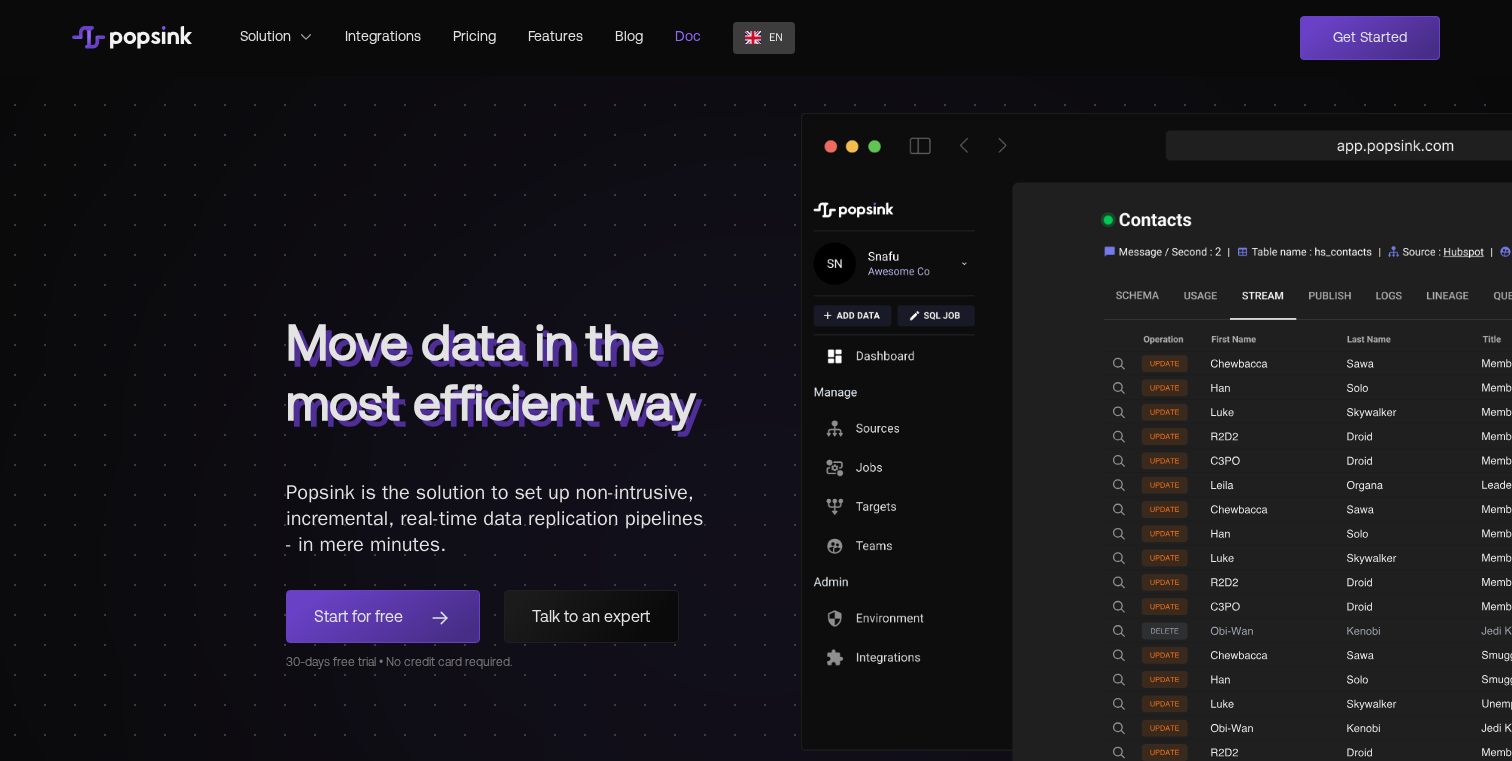 click on "Doc" at bounding box center (688, 38) 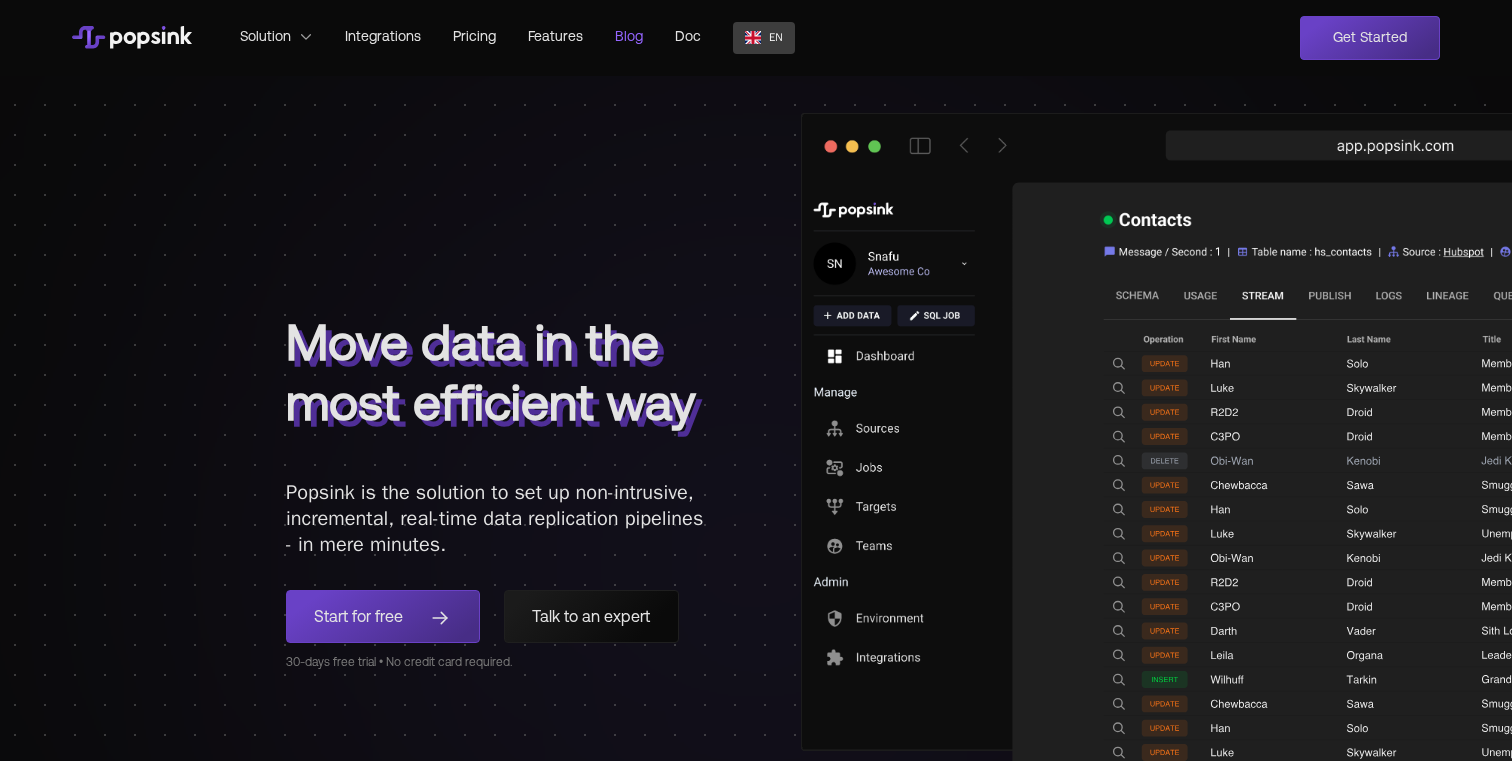 click on "Blog" at bounding box center [629, 38] 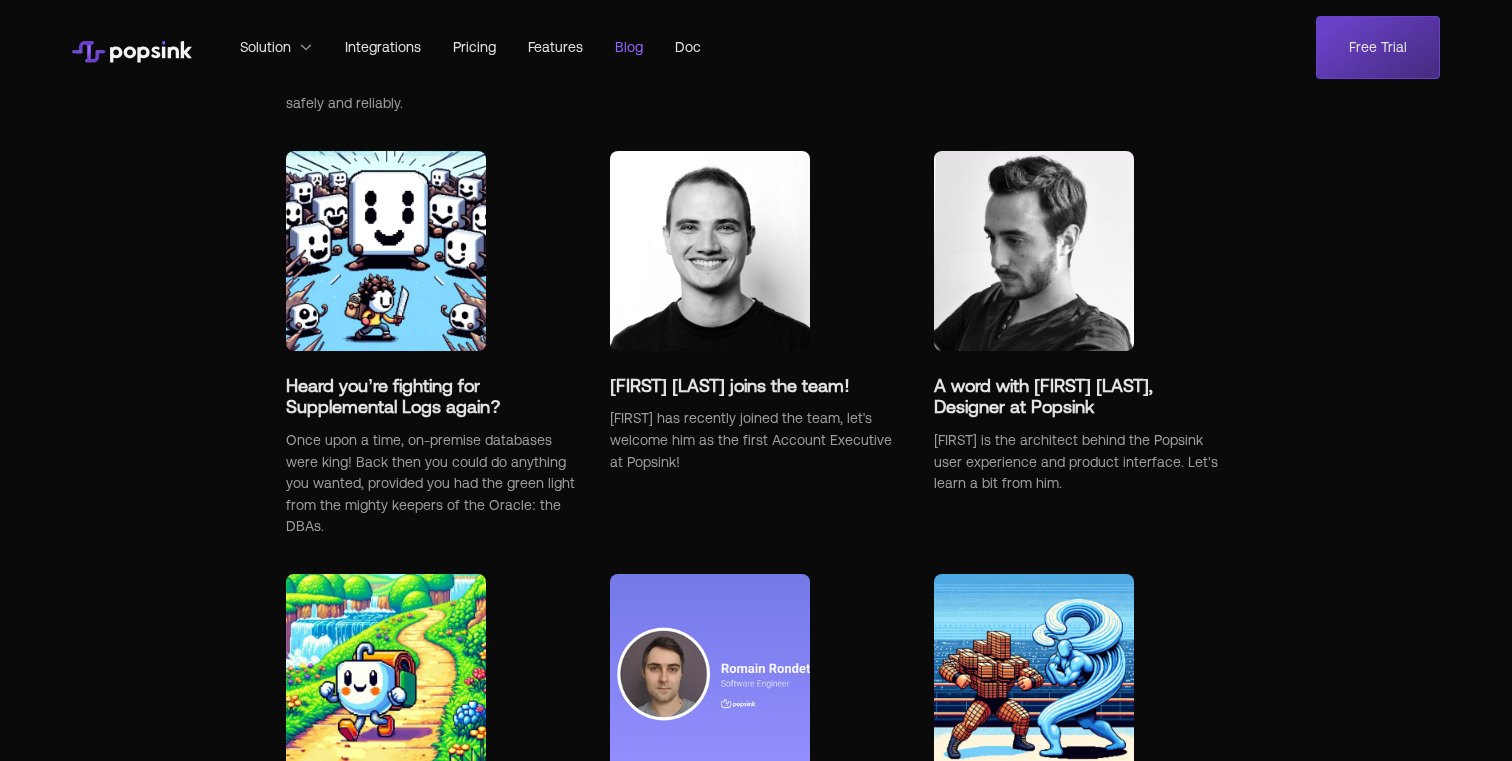 scroll, scrollTop: 1779, scrollLeft: 0, axis: vertical 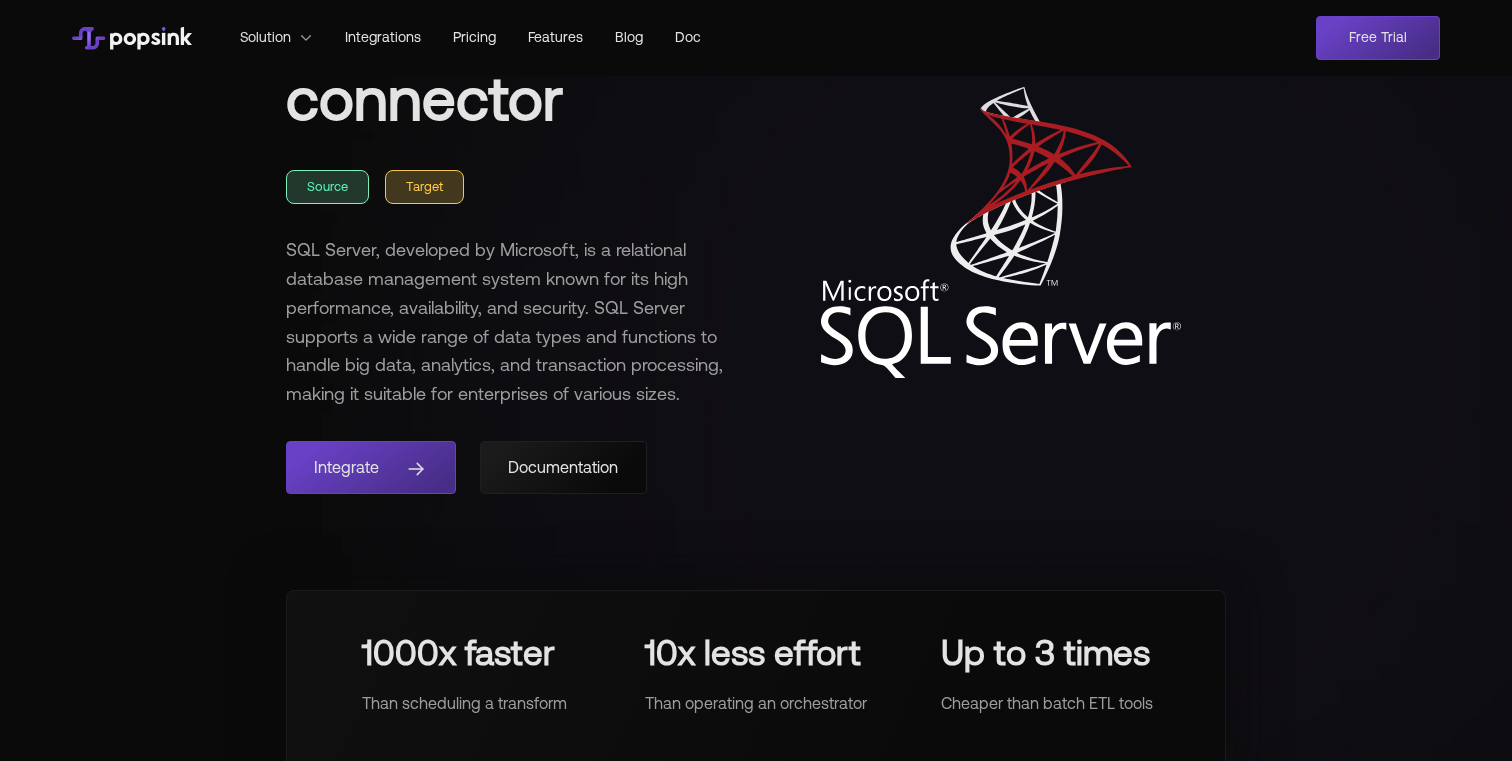 click on "Target" at bounding box center (424, 187) 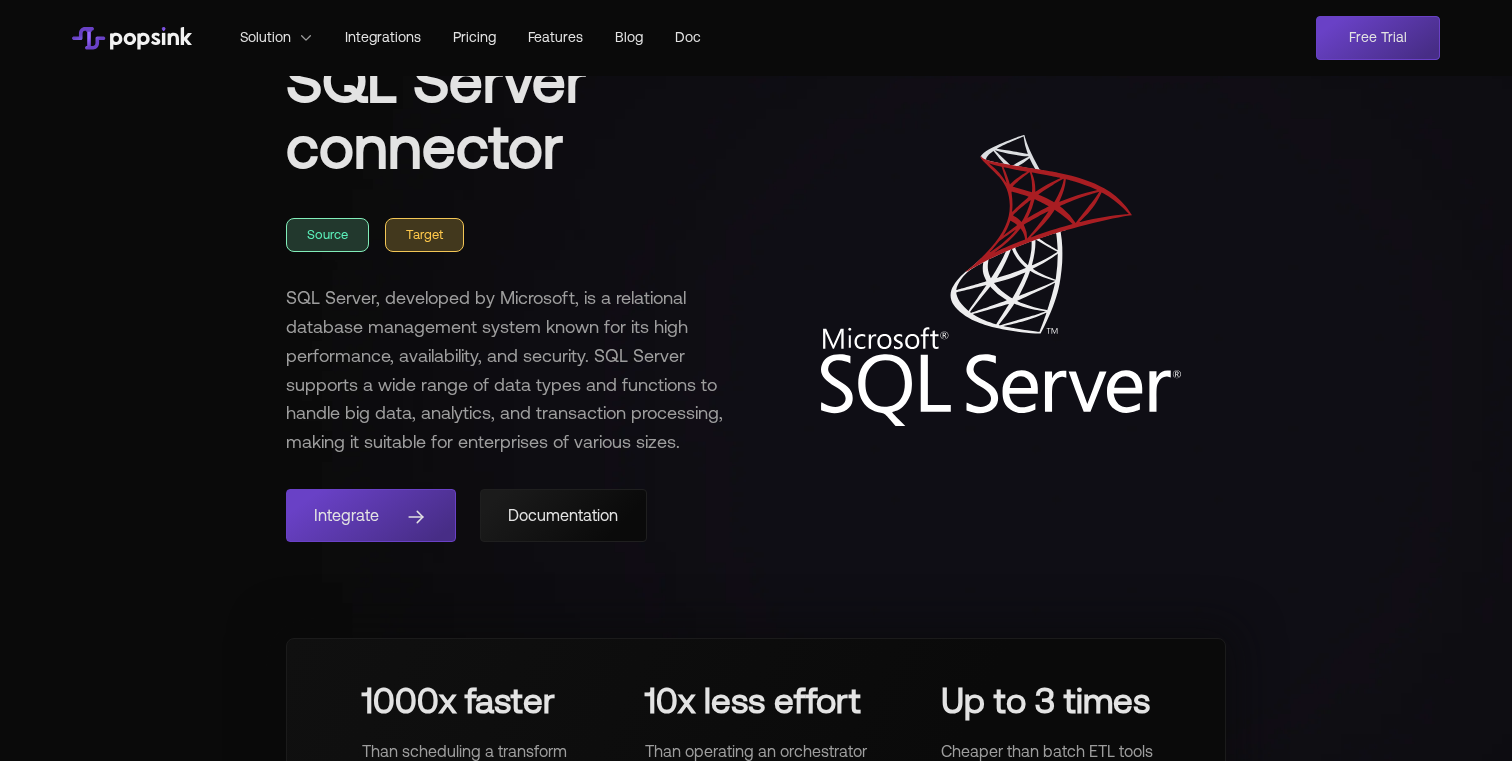 scroll, scrollTop: 0, scrollLeft: 0, axis: both 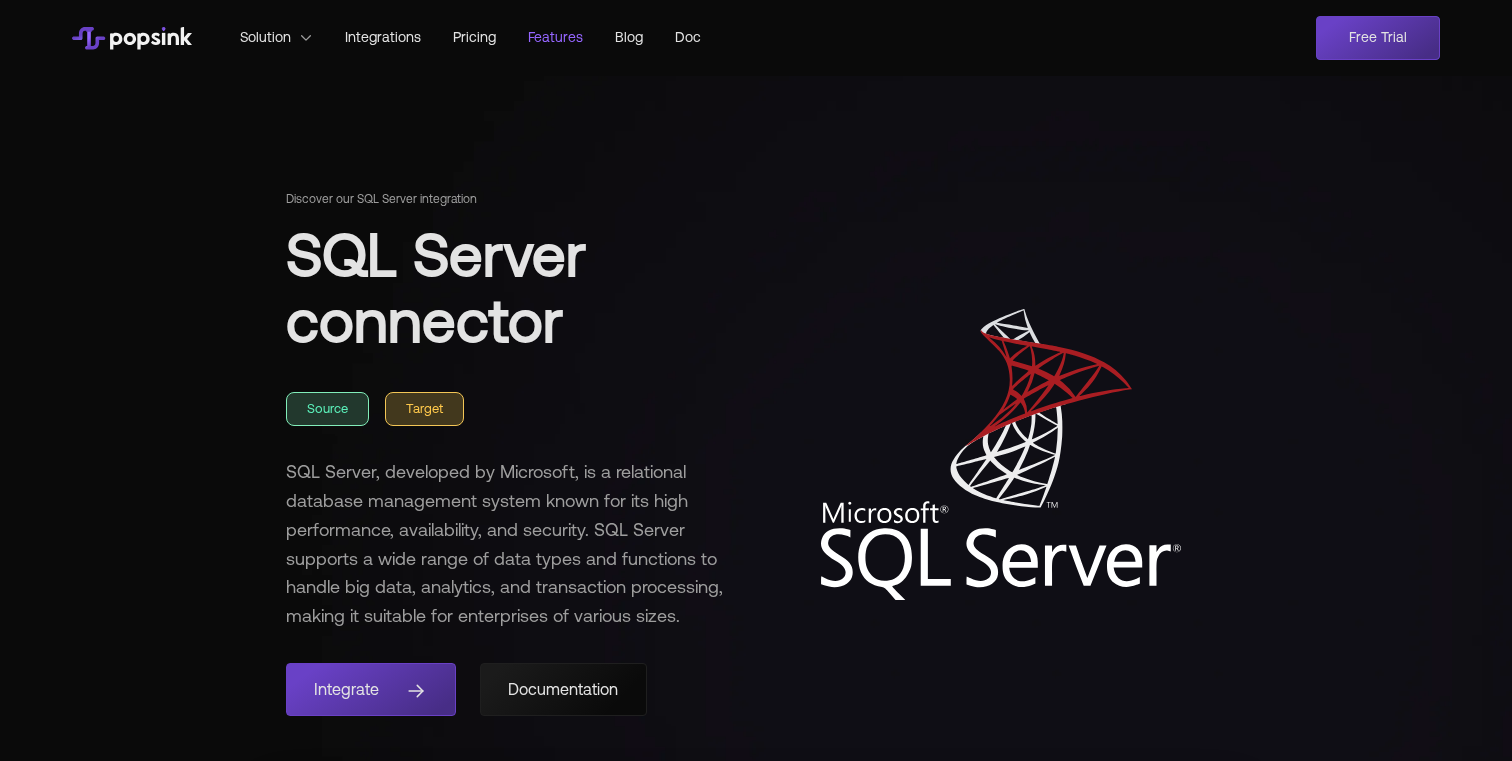 click on "Features" at bounding box center [555, 37] 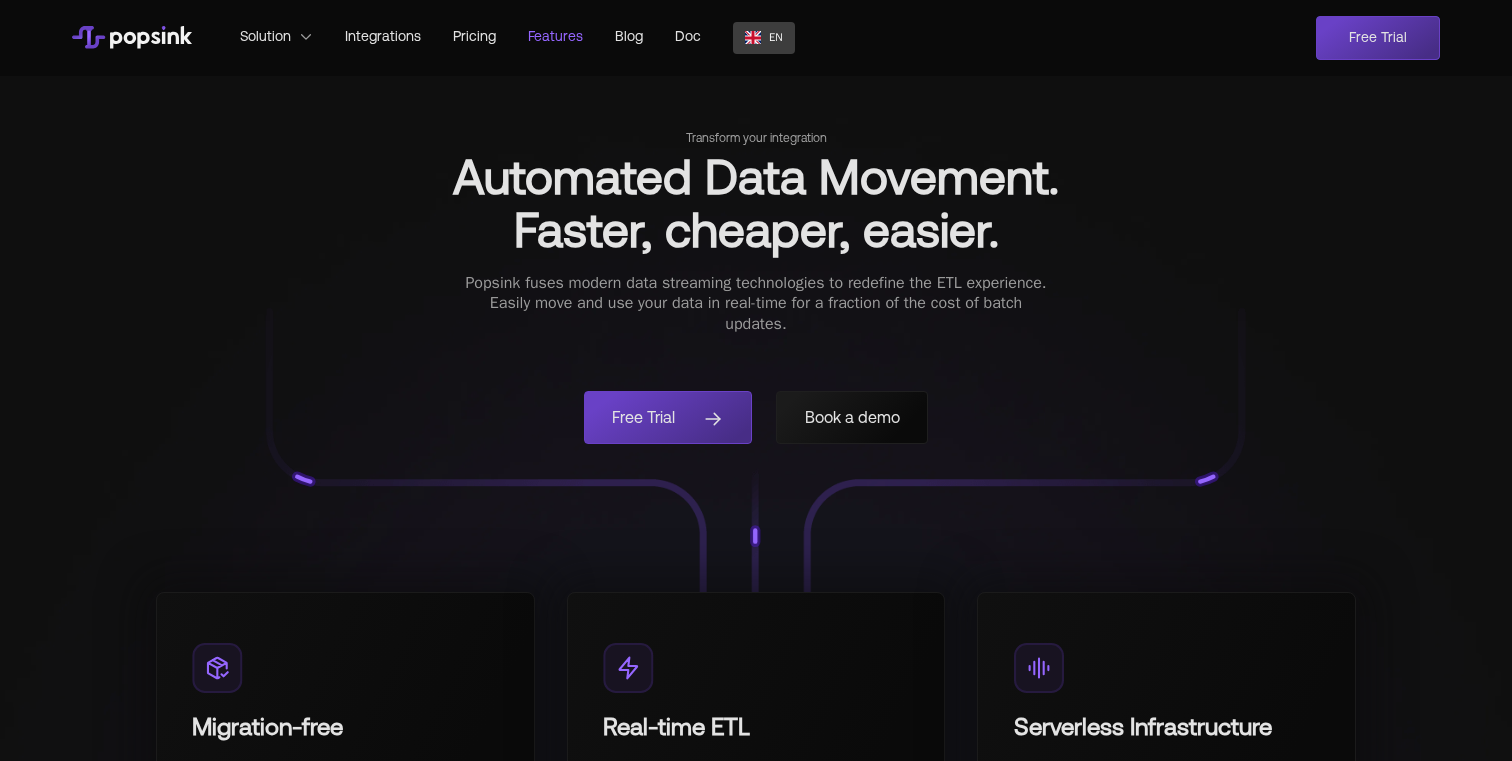 scroll, scrollTop: 0, scrollLeft: 0, axis: both 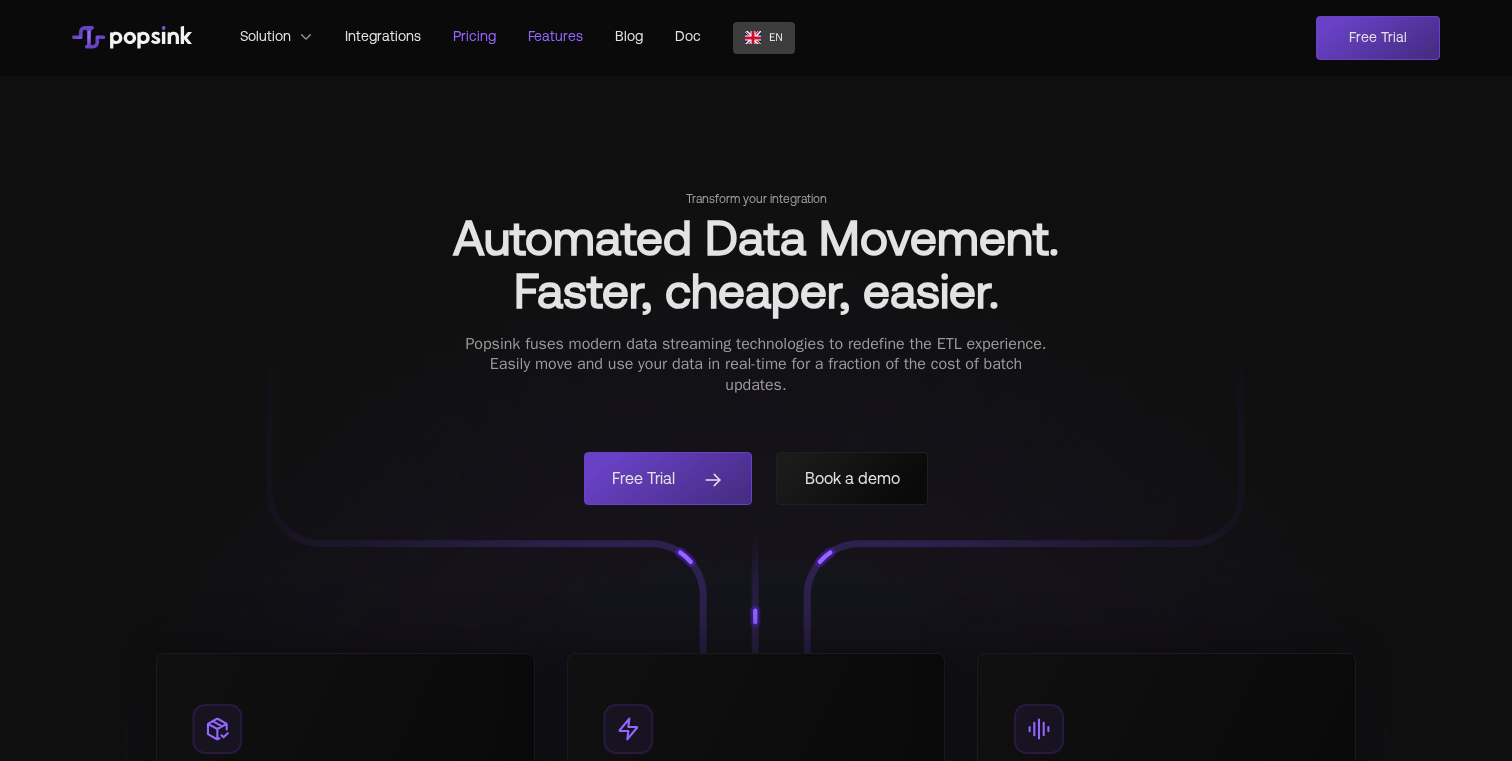 click on "Pricing" at bounding box center (474, 38) 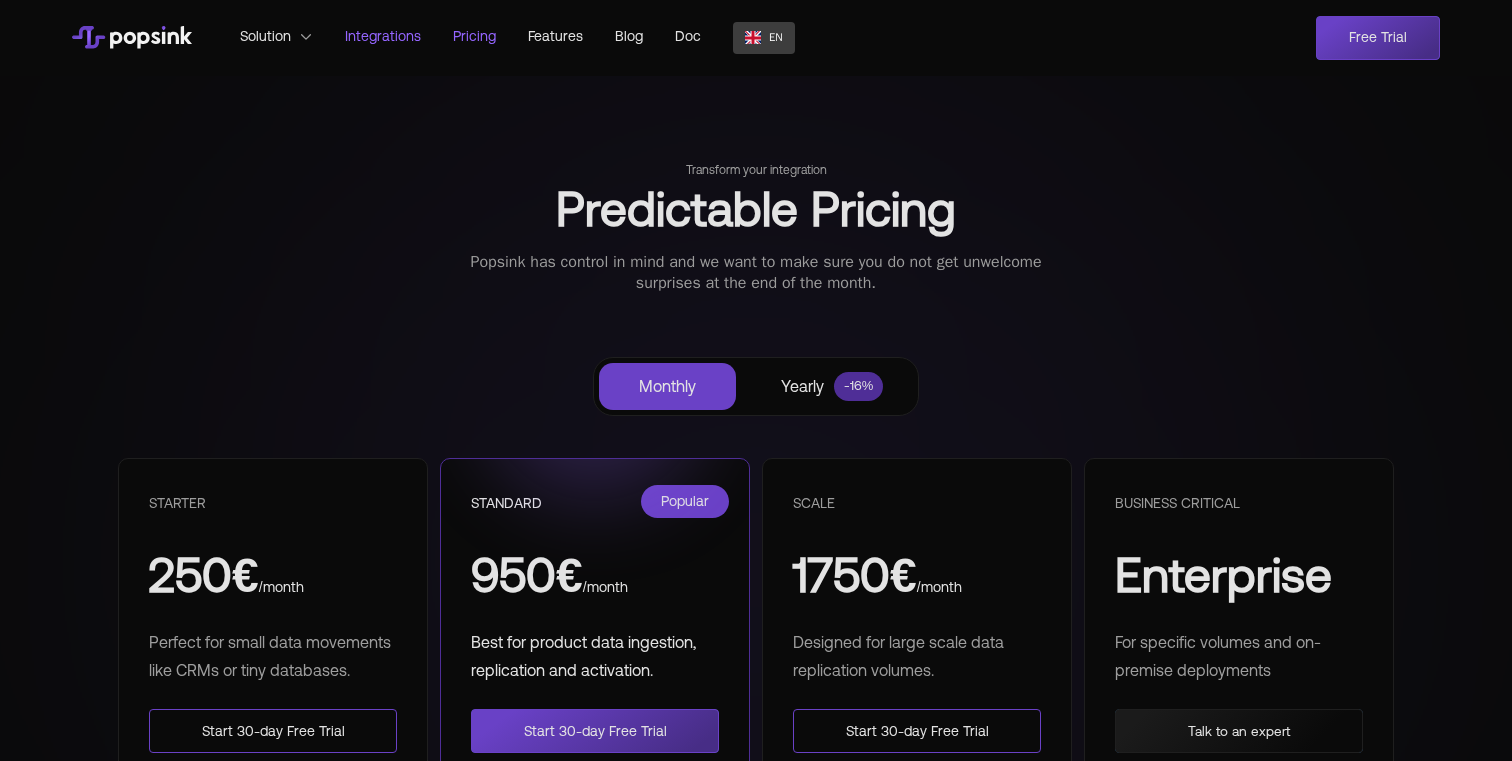 scroll, scrollTop: 90, scrollLeft: 0, axis: vertical 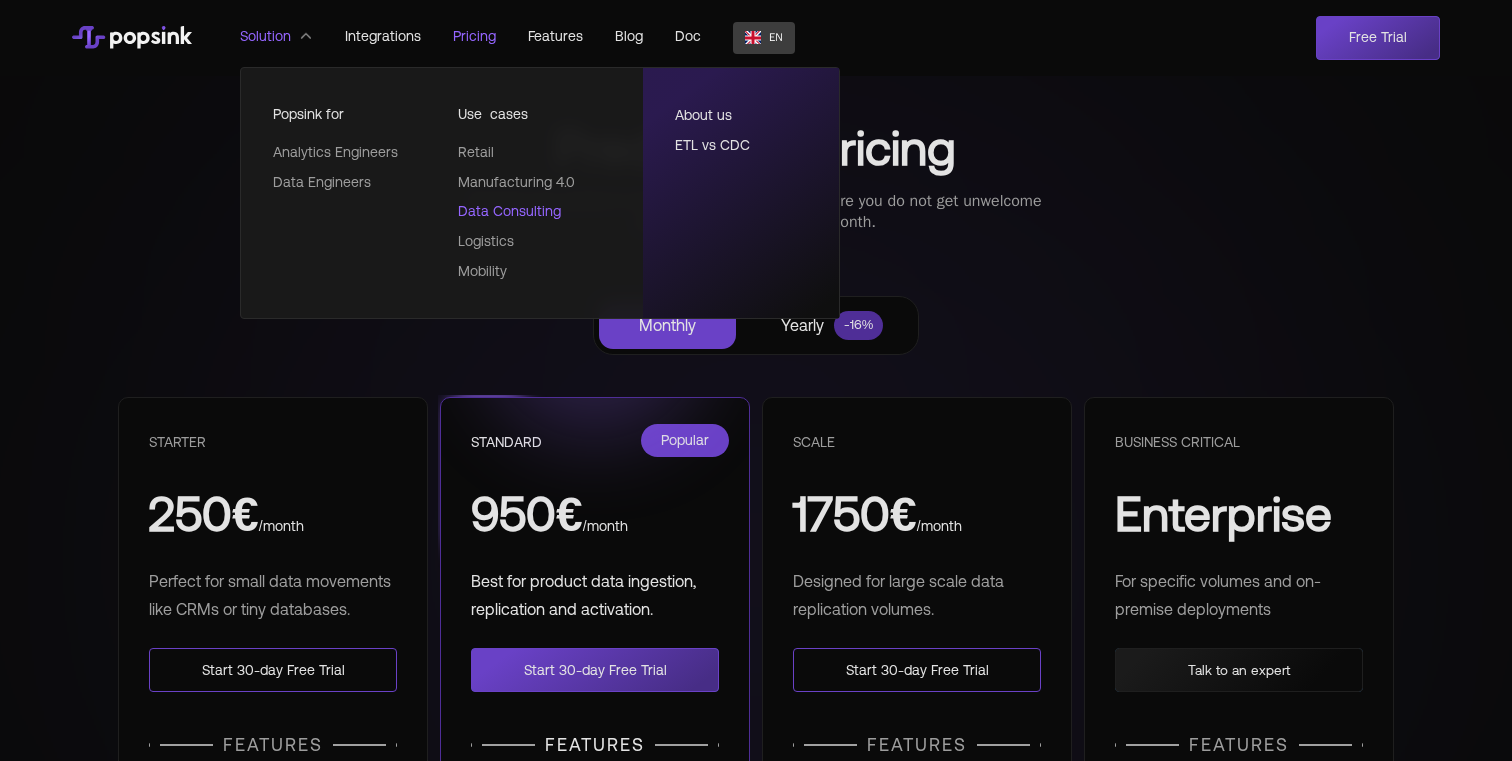 click on "Data Consulting" at bounding box center (509, 211) 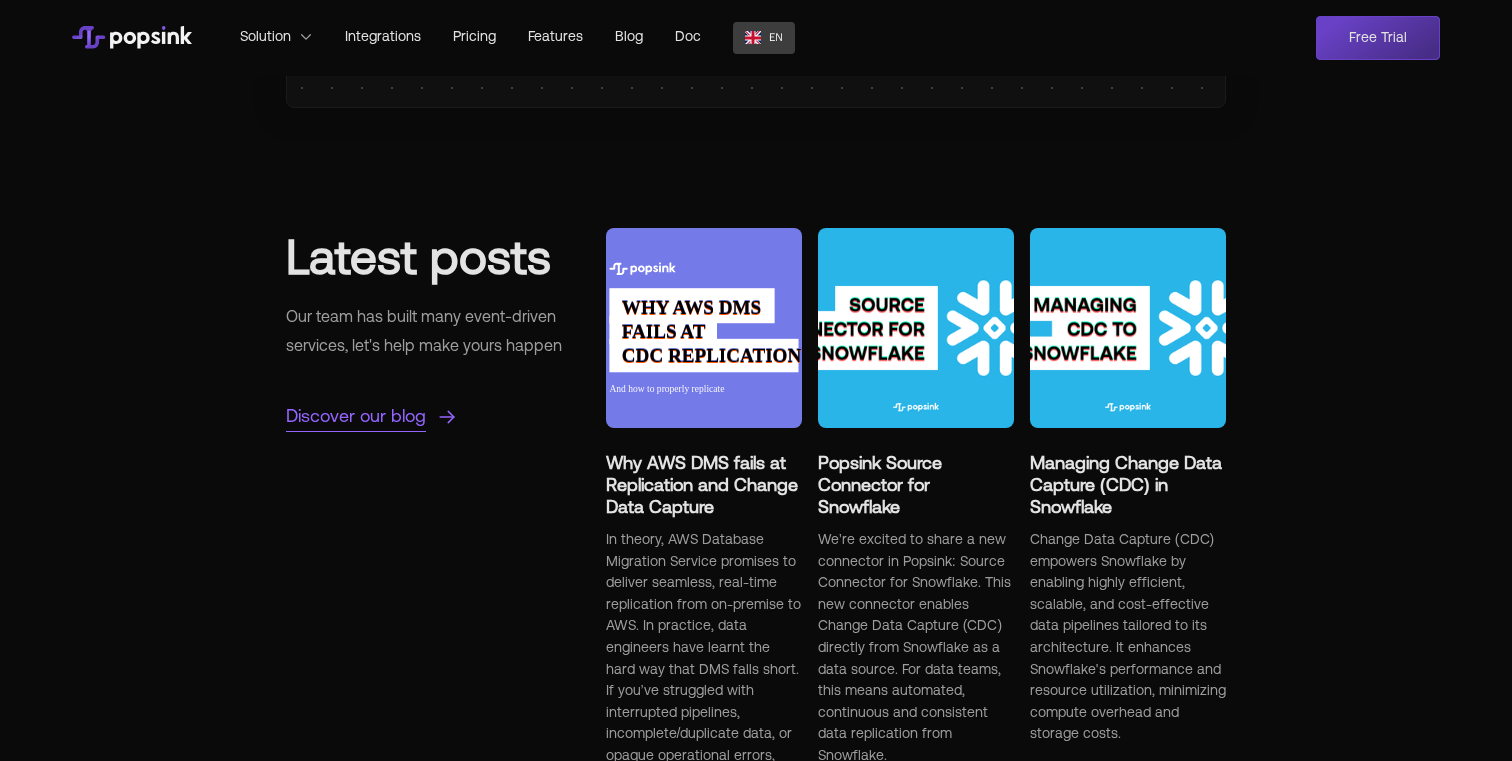 scroll, scrollTop: 1254, scrollLeft: 0, axis: vertical 